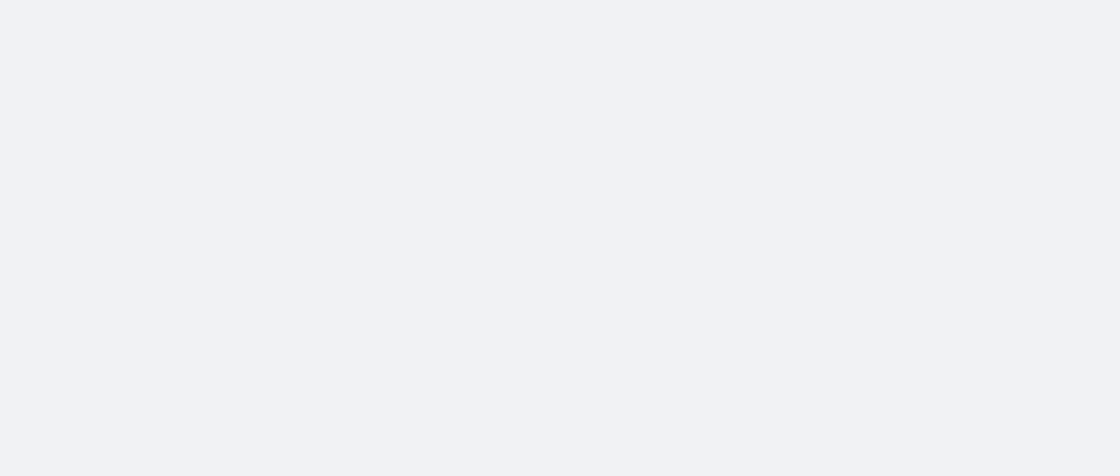 scroll, scrollTop: 0, scrollLeft: 0, axis: both 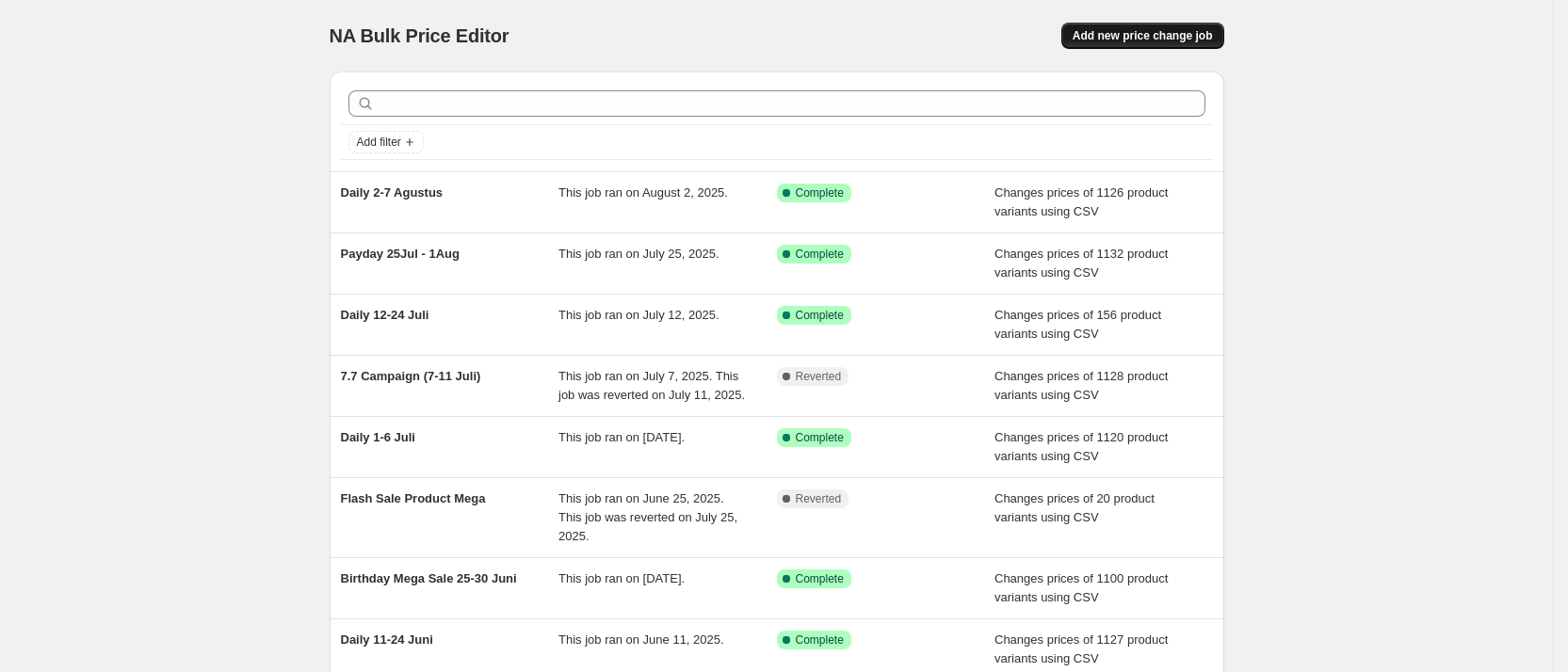 click on "Add new price change job" at bounding box center [1142, 36] 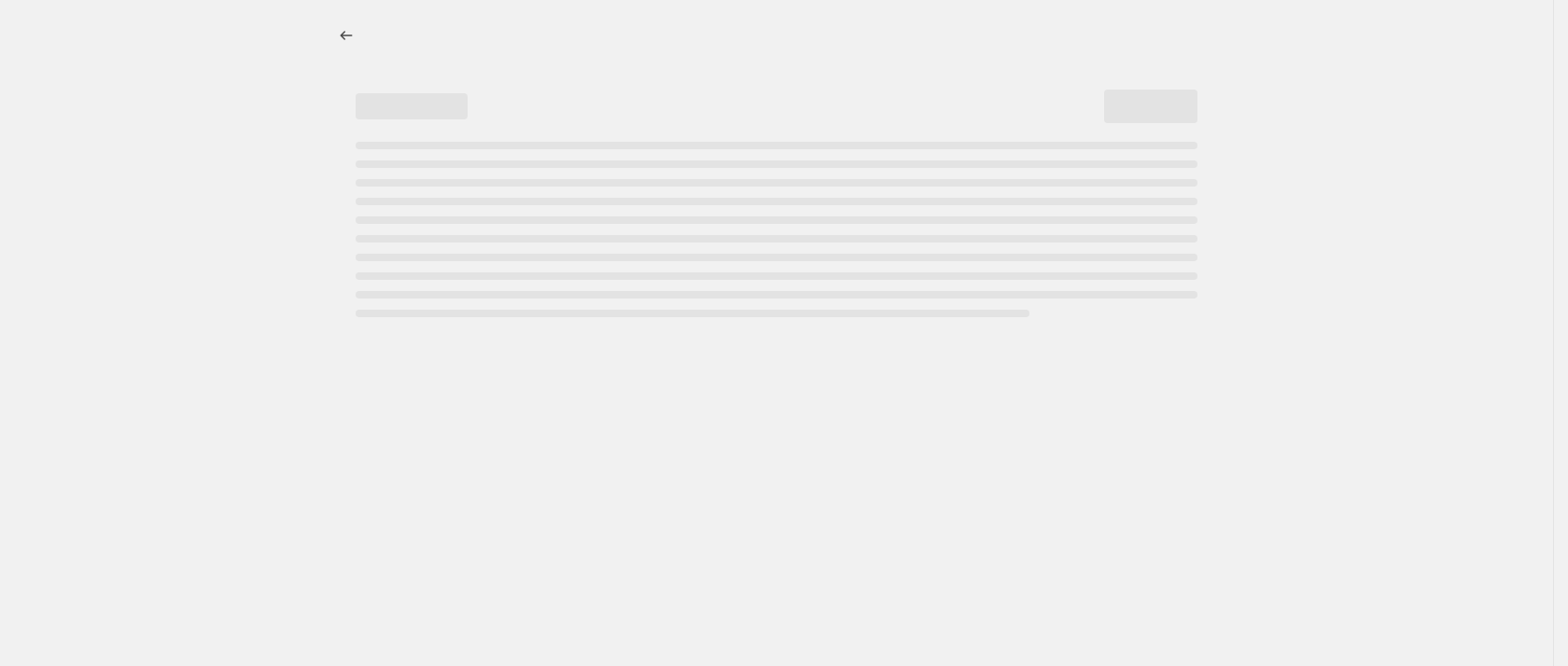 select on "percentage" 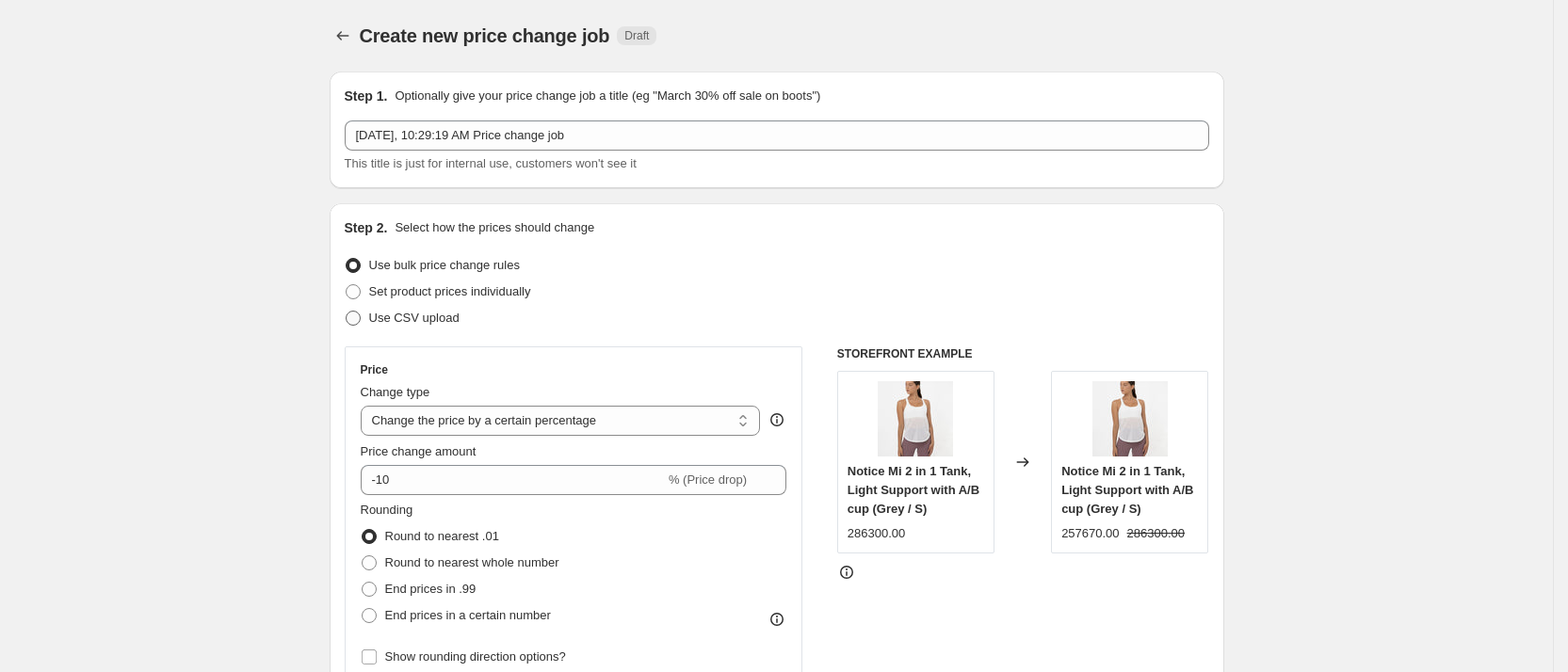 click at bounding box center [353, 318] 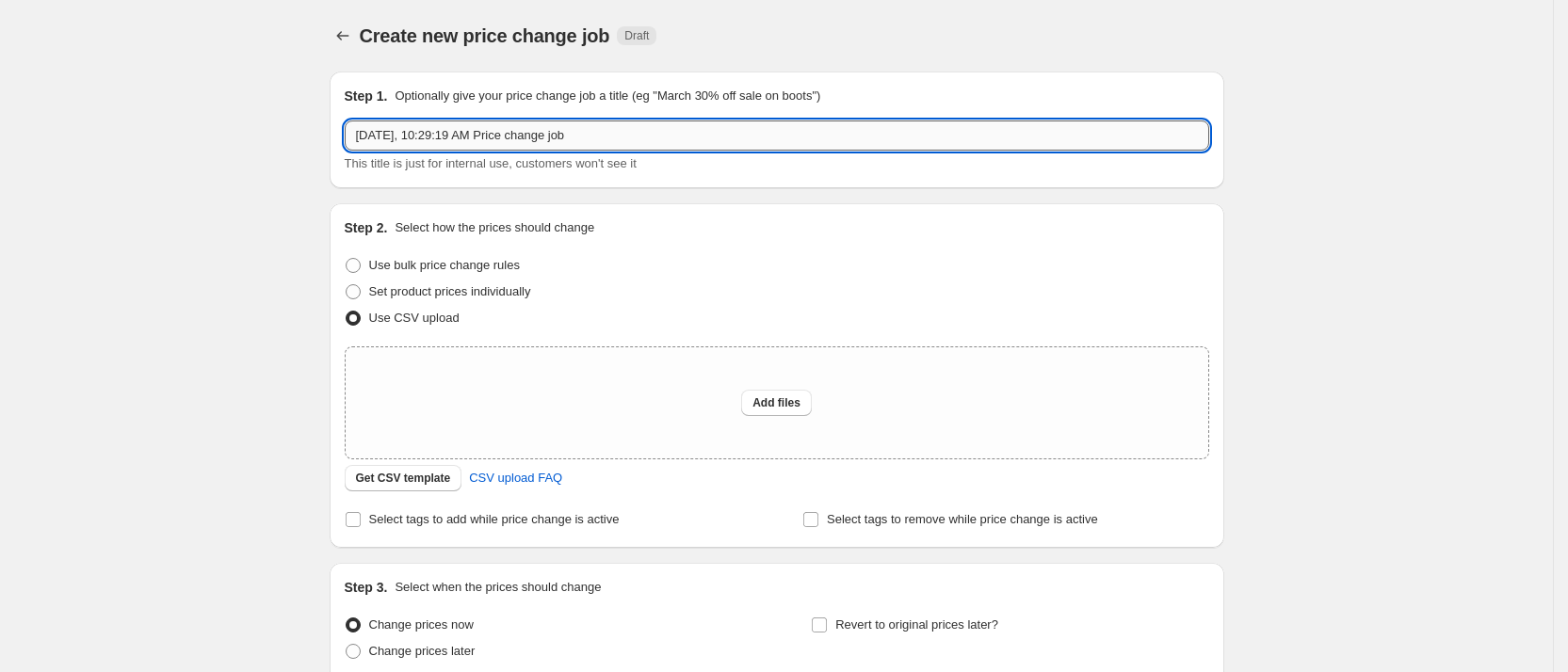 click on "[DATE], 10:29:19 AM Price change job" at bounding box center (777, 136) 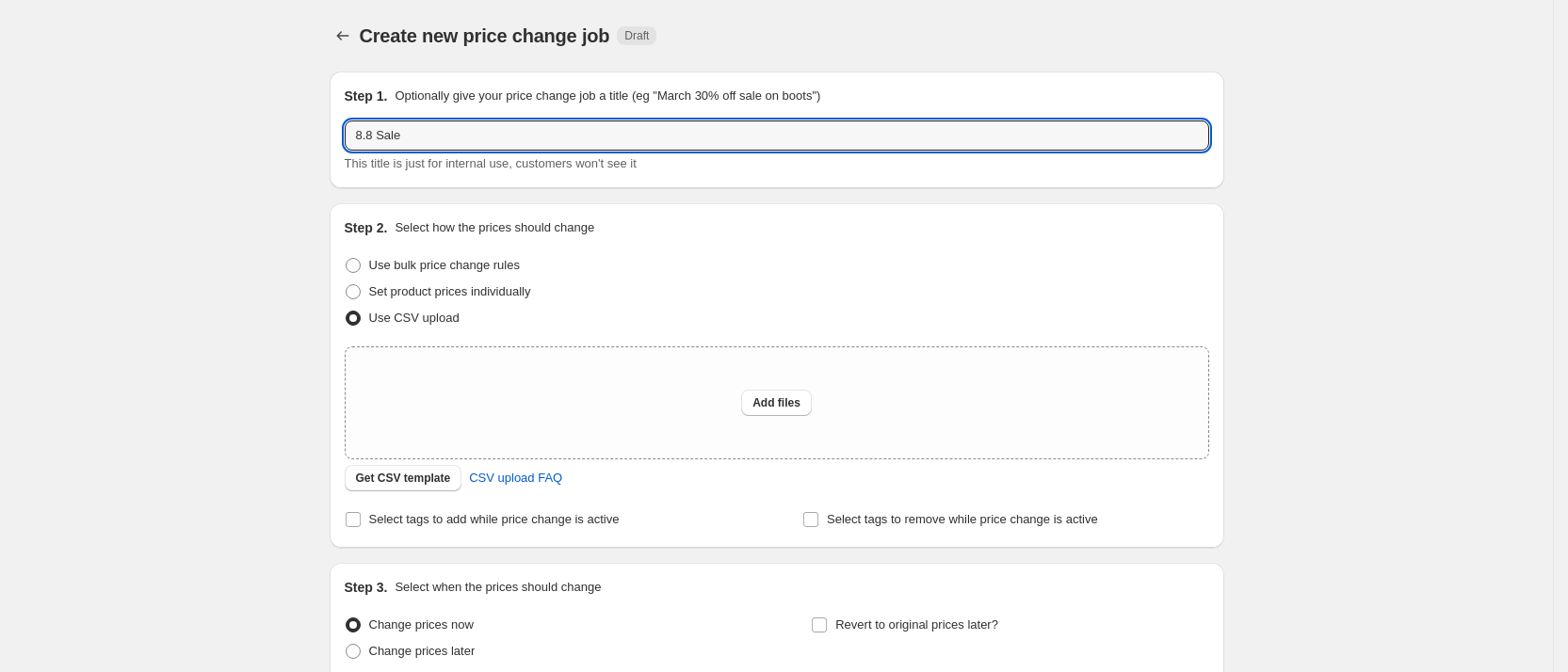 type on "8.8 Sale" 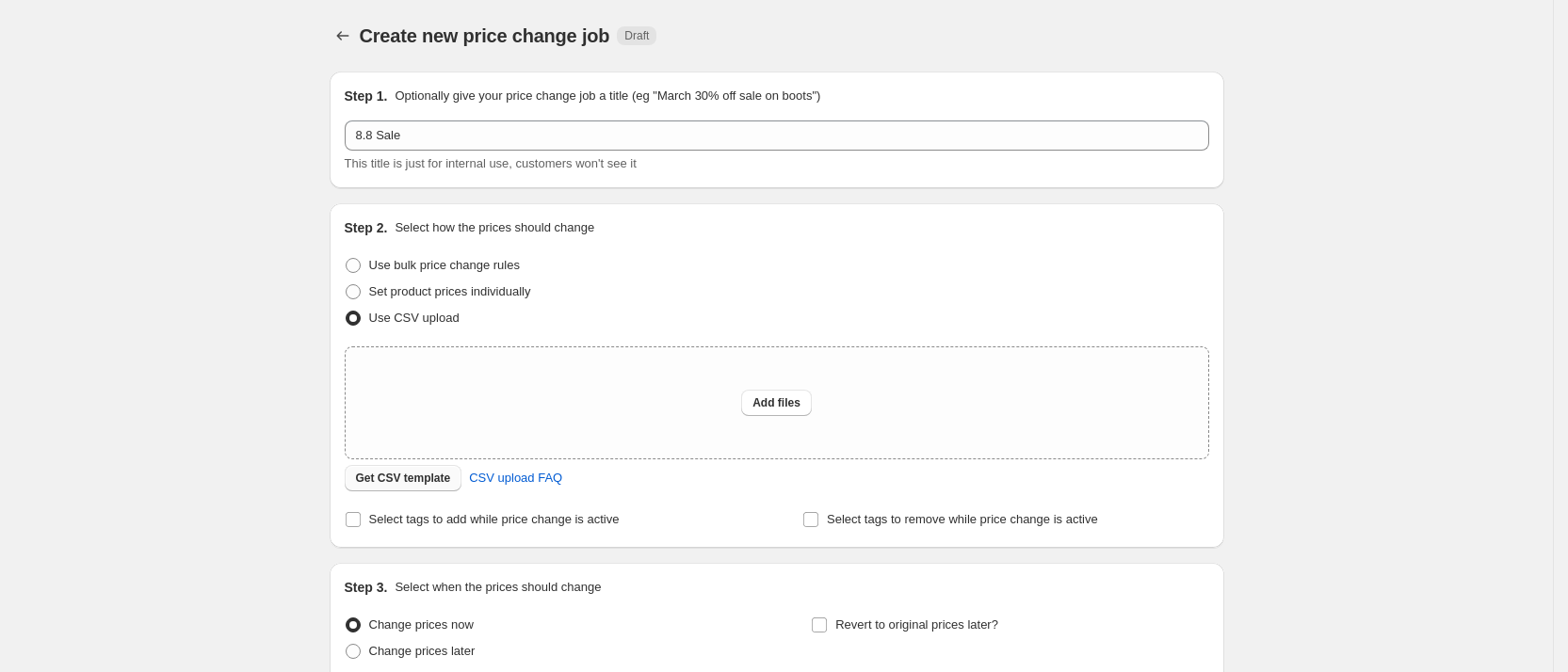 click on "Get CSV template" at bounding box center (403, 478) 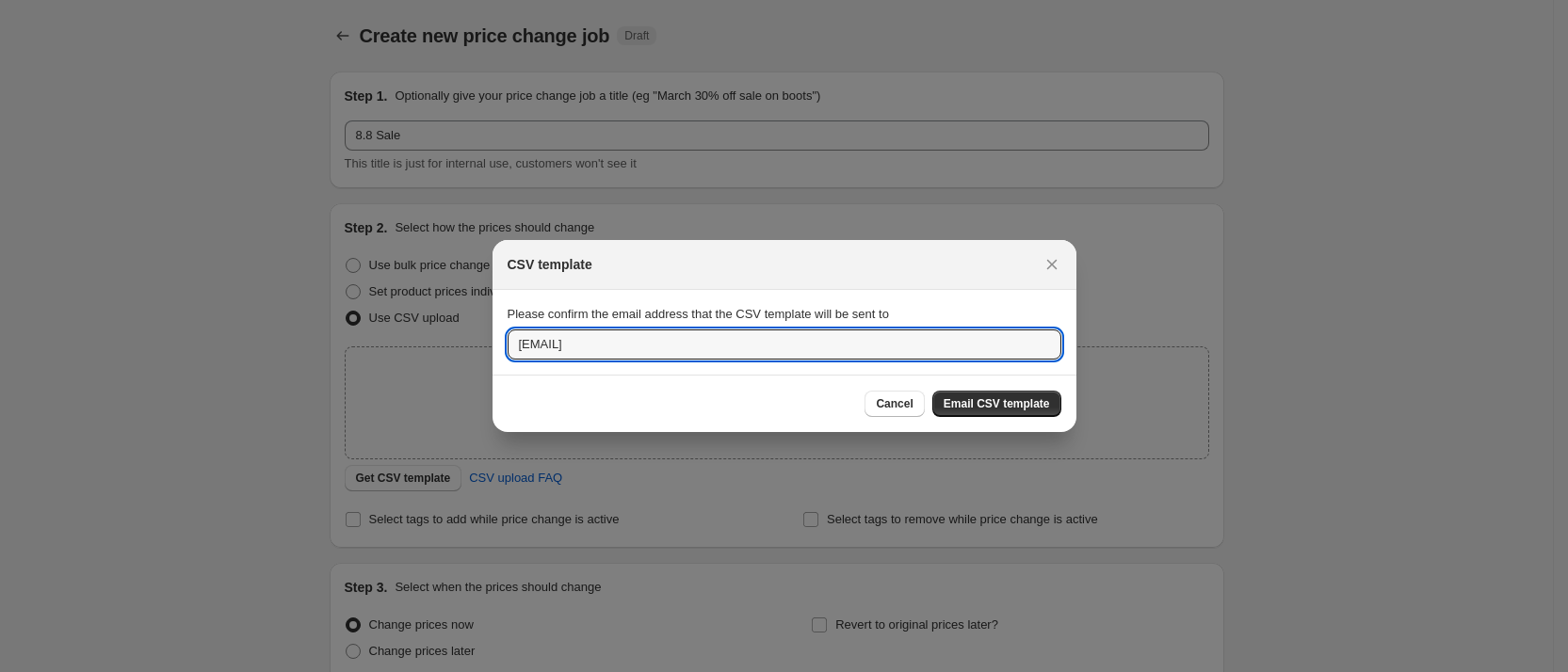 drag, startPoint x: 539, startPoint y: 346, endPoint x: 482, endPoint y: 336, distance: 58 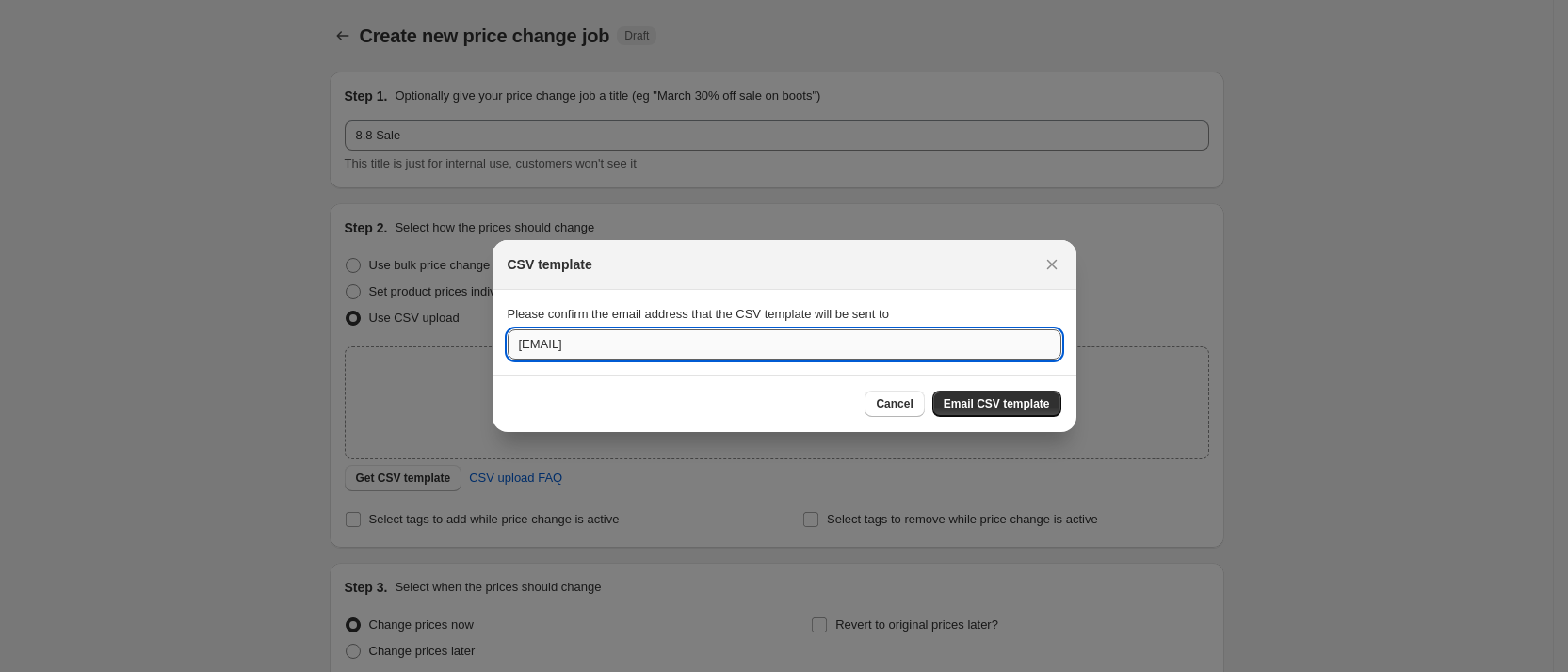 click on "[EMAIL]" at bounding box center (784, 344) 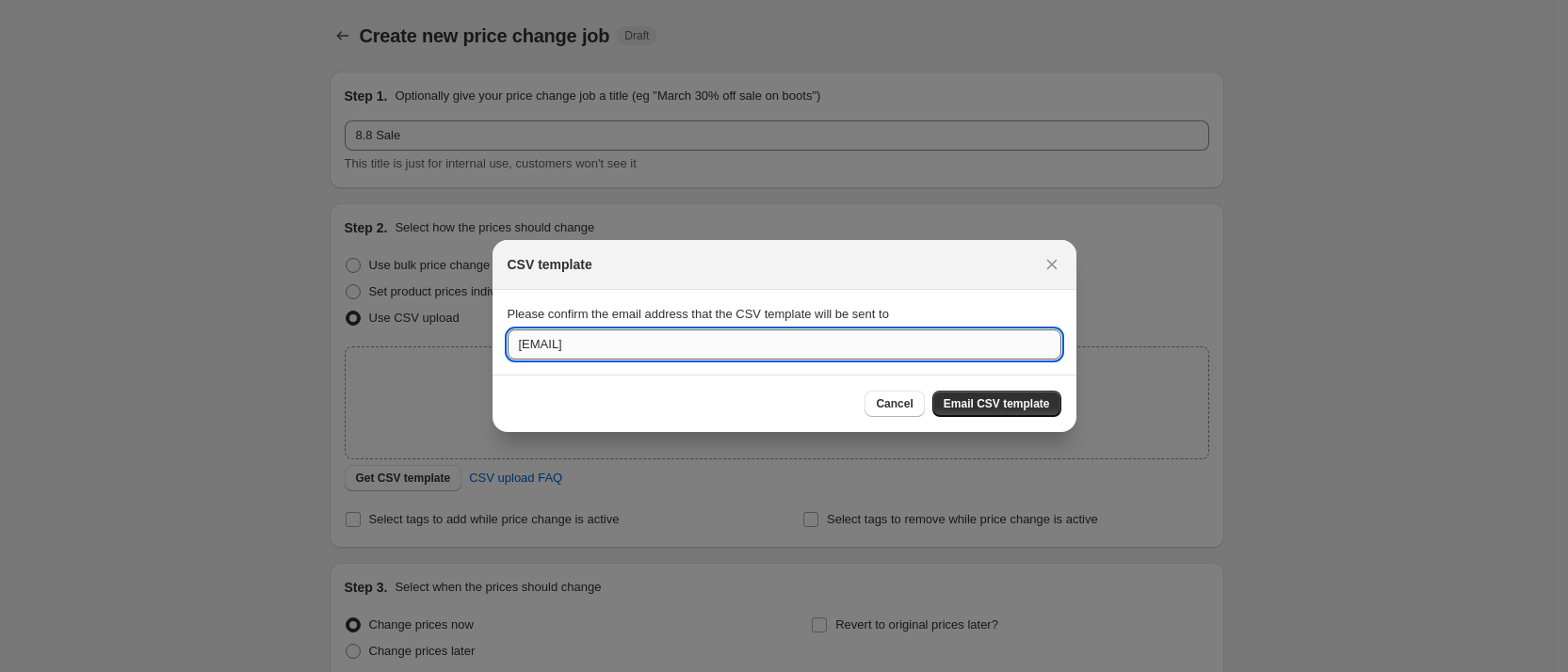 click on "[EMAIL]" at bounding box center [784, 344] 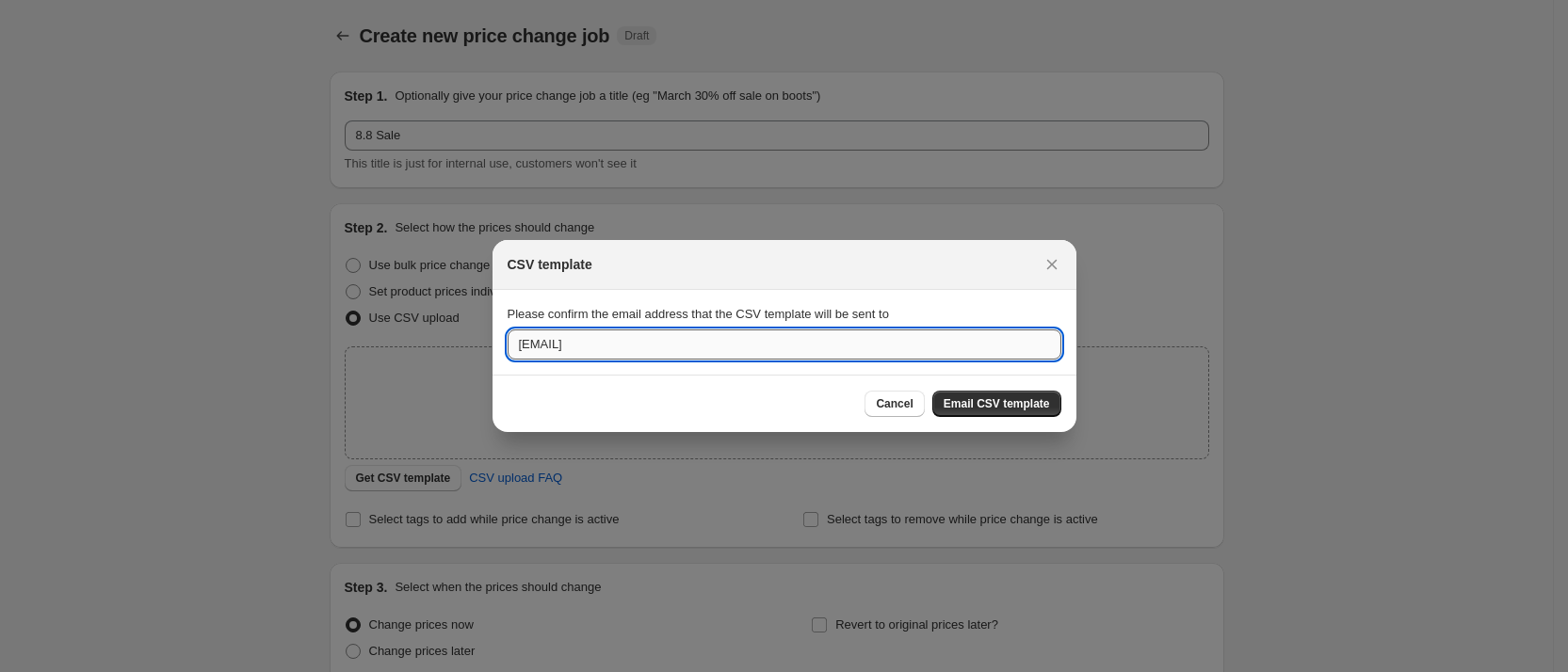 click on "[EMAIL]" at bounding box center [784, 344] 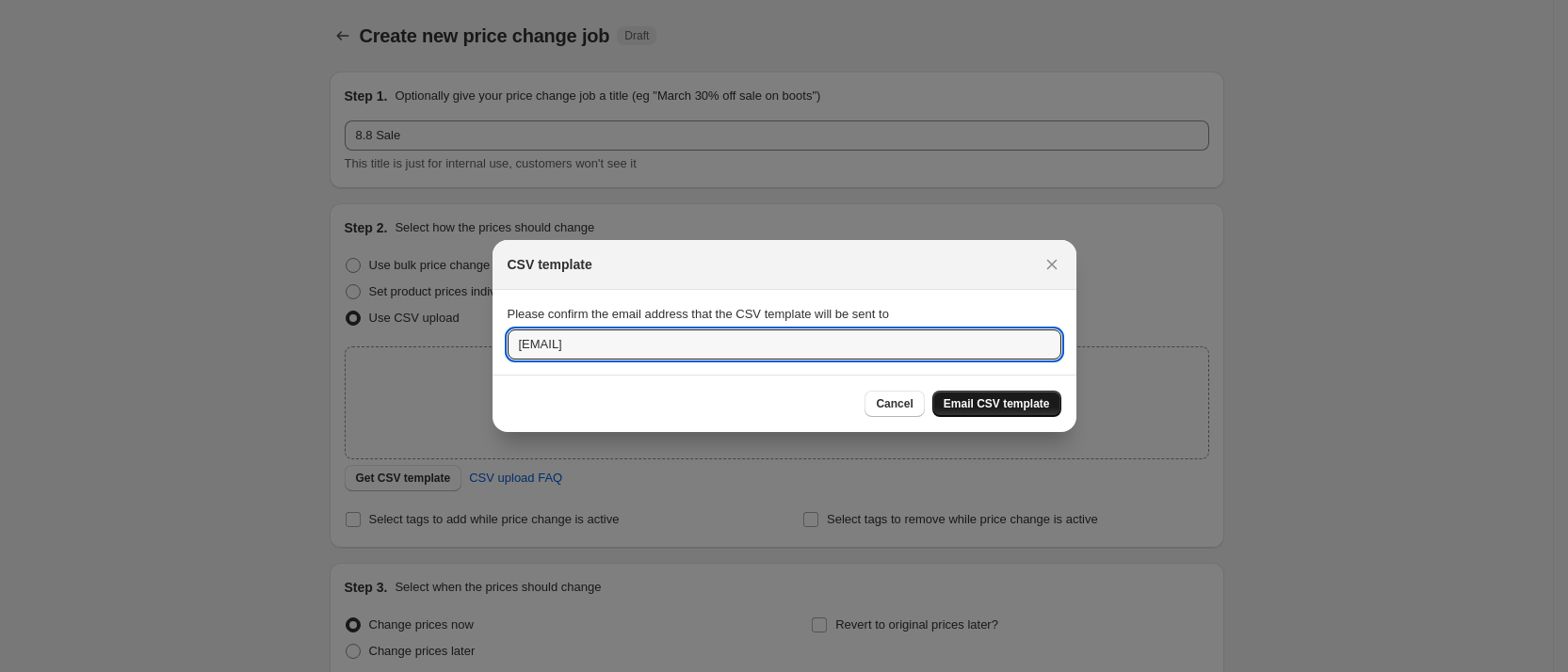 type on "[EMAIL]" 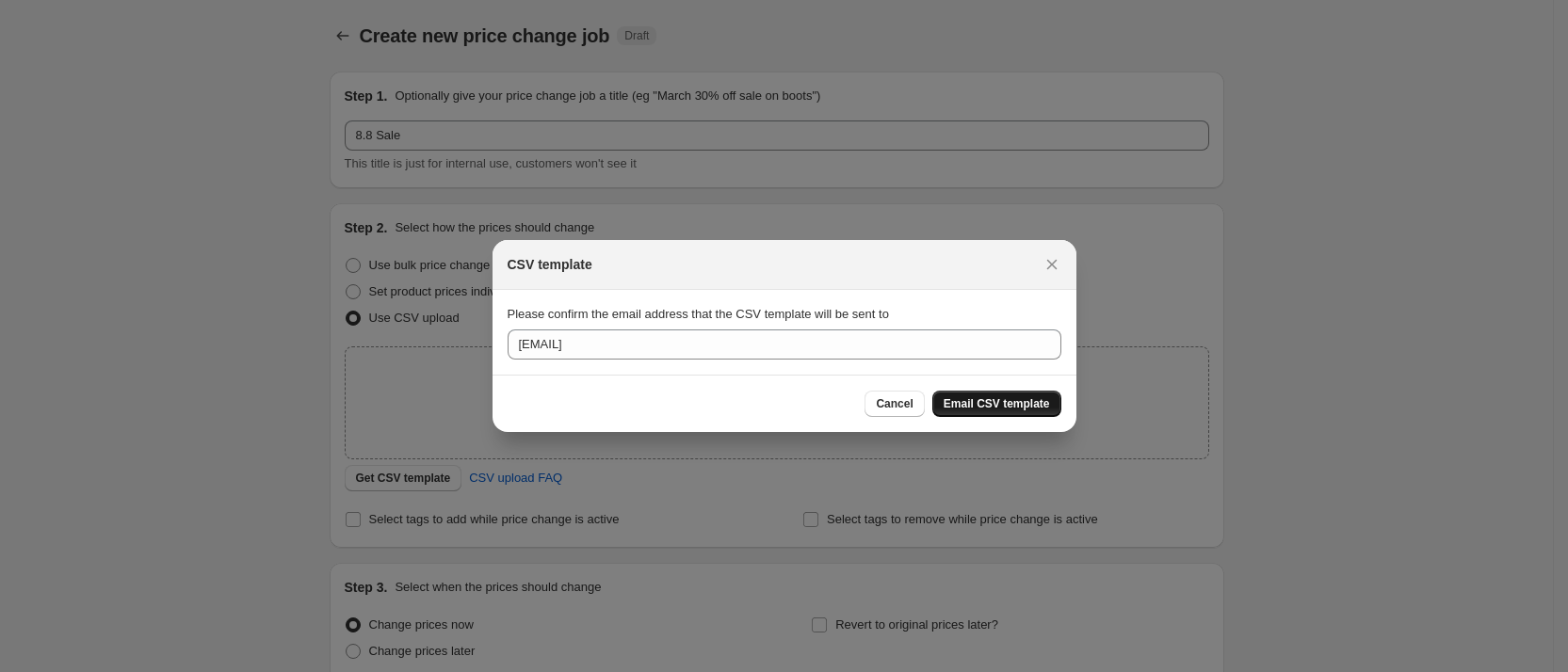 click on "Email CSV template" at bounding box center [996, 404] 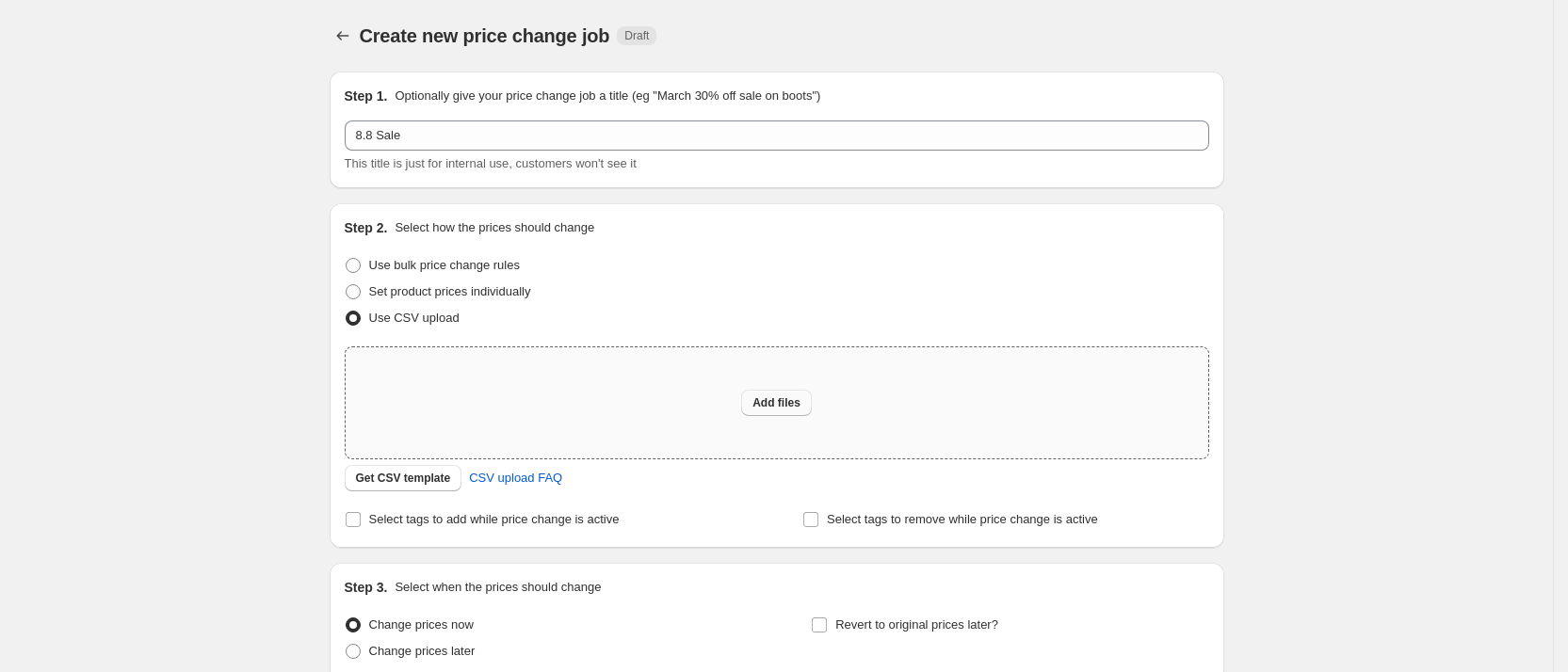click on "Add files" at bounding box center [776, 403] 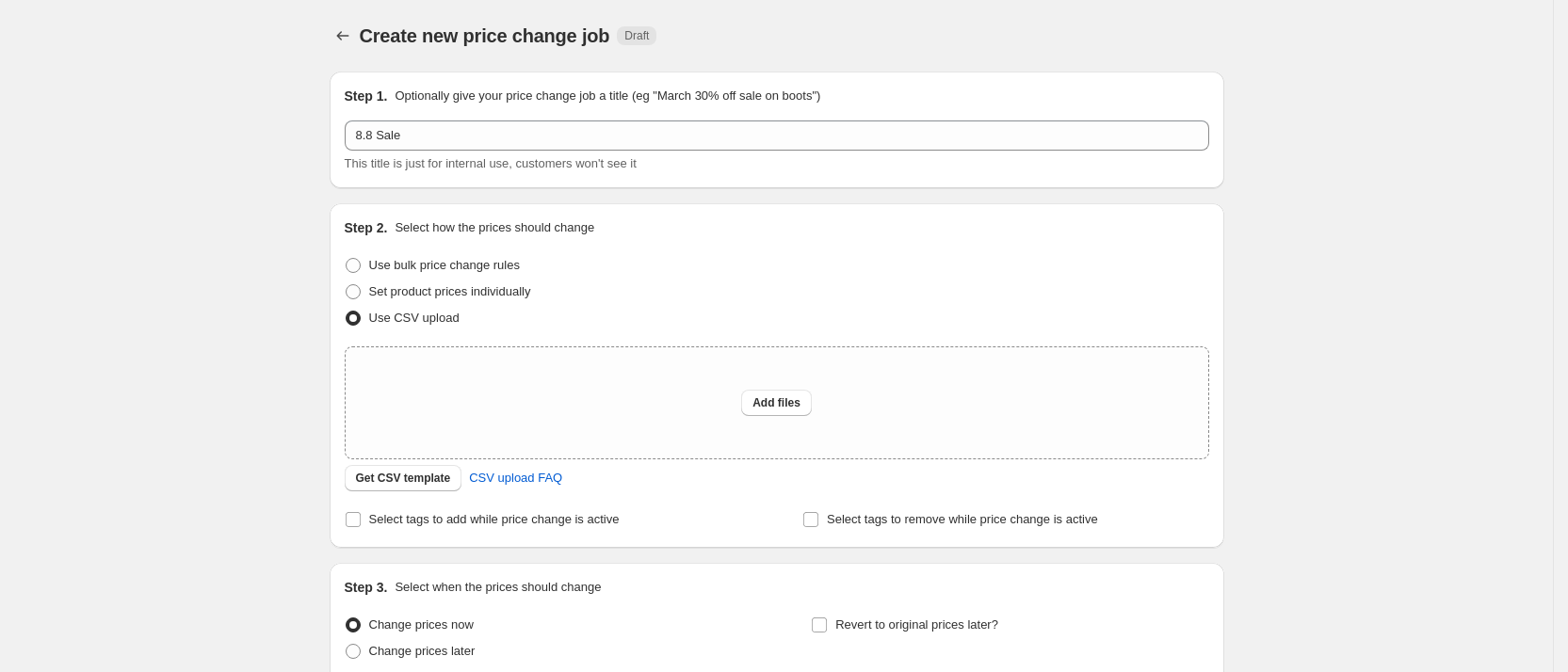 type 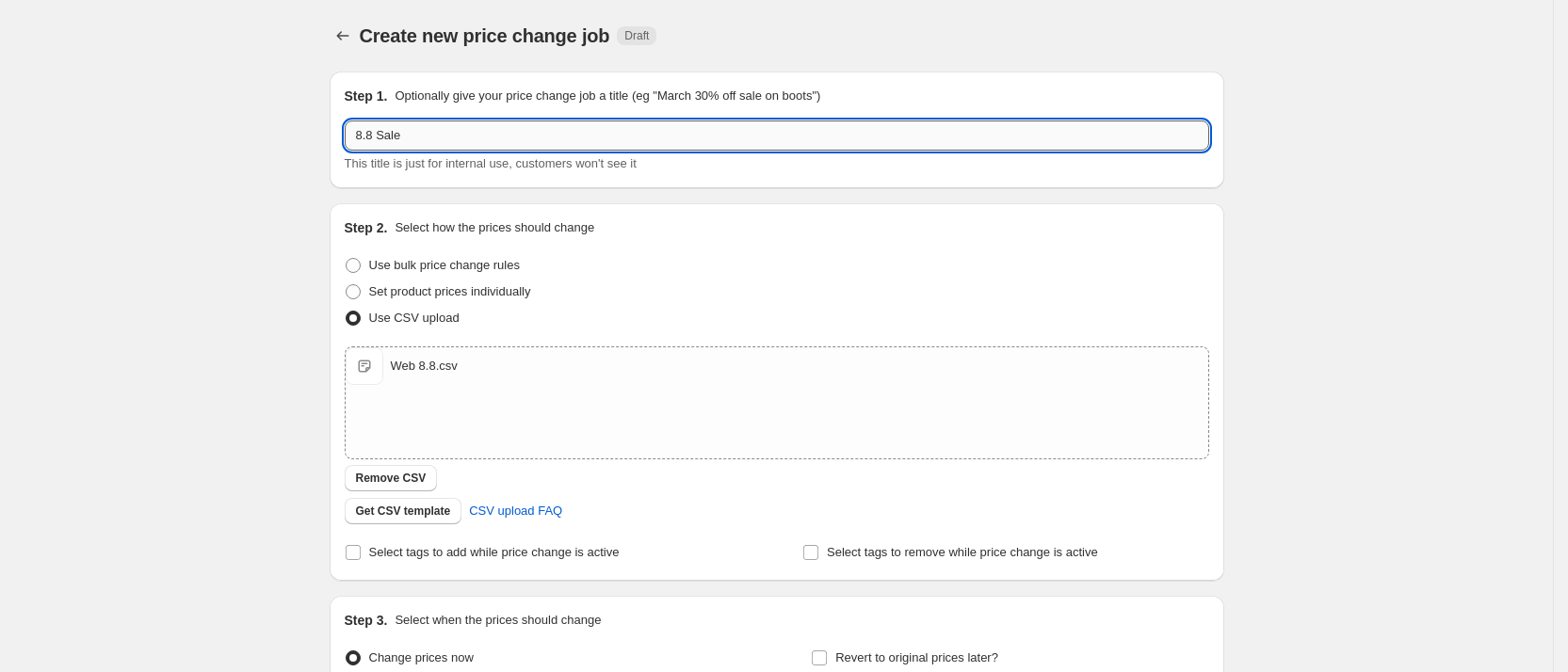 click on "8.8 Sale" at bounding box center [777, 136] 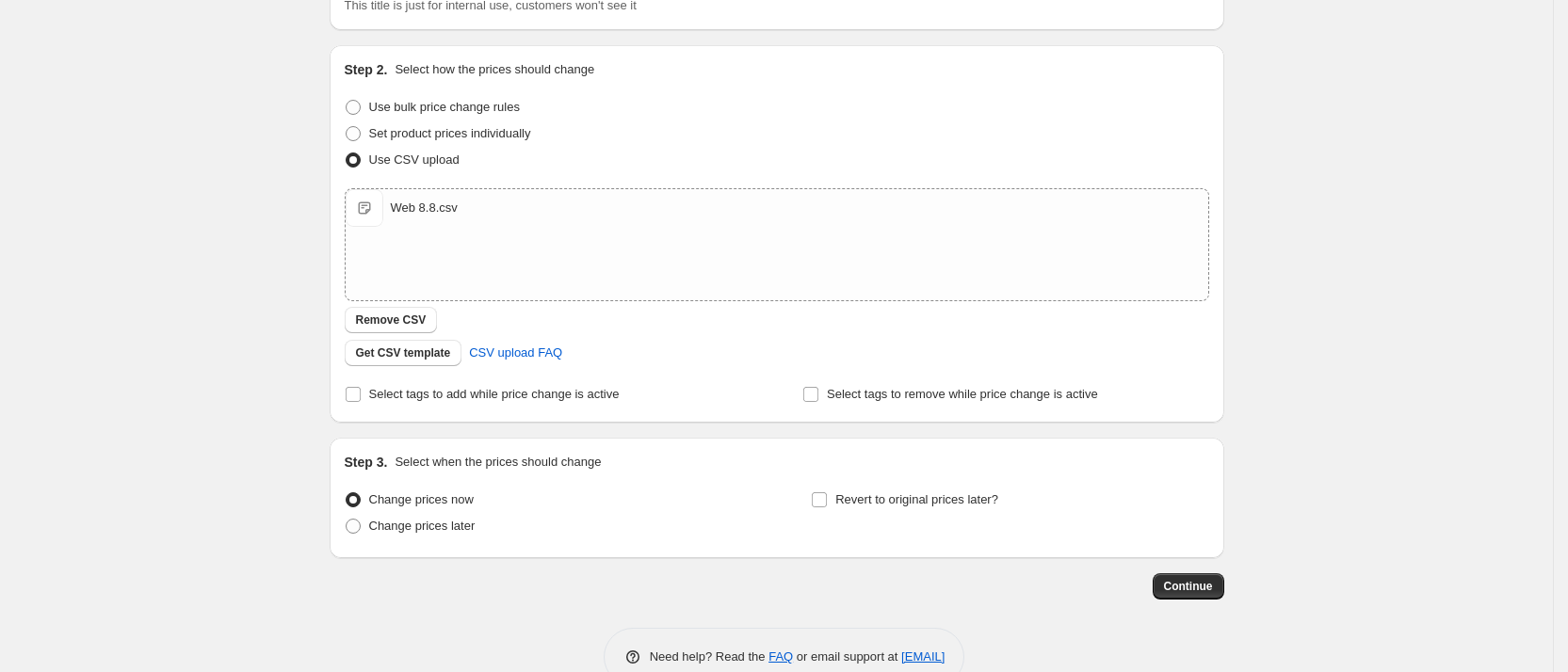 scroll, scrollTop: 200, scrollLeft: 0, axis: vertical 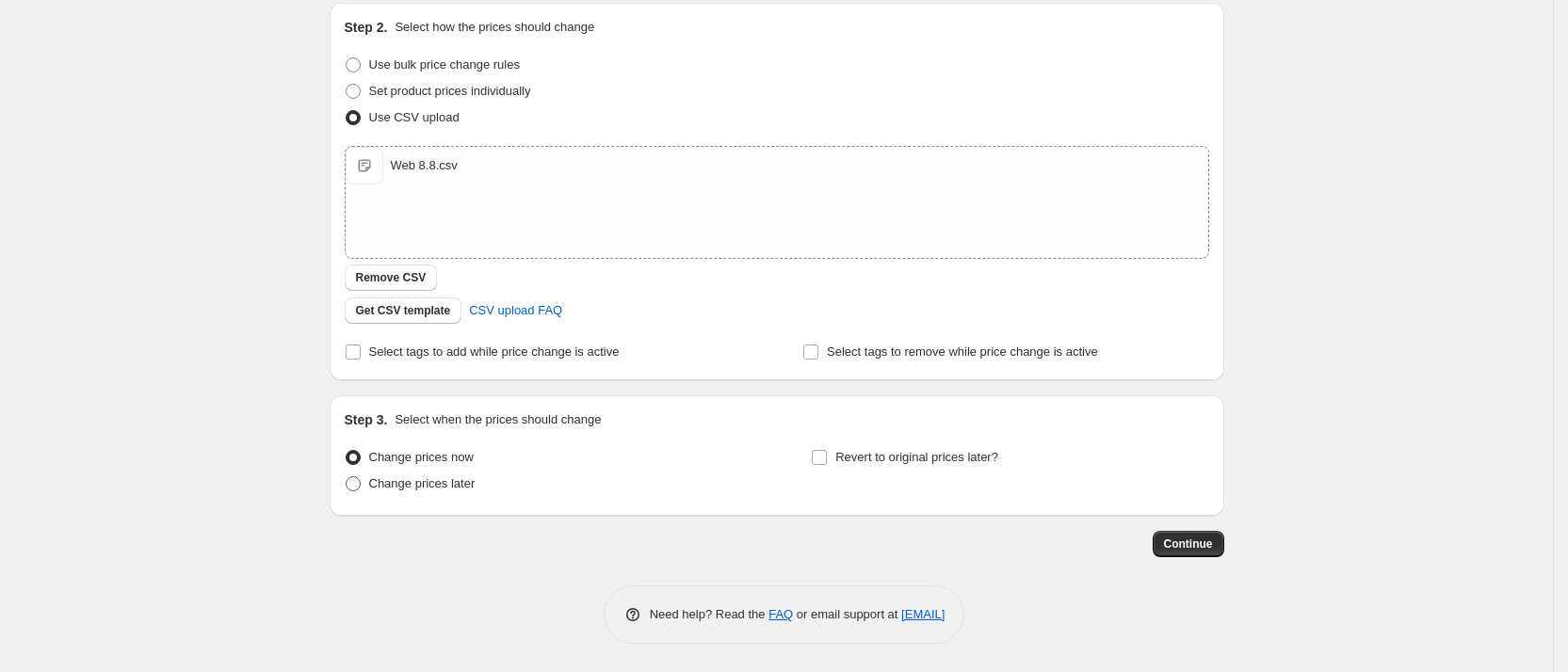type on "8.8 Sale 8-11 Agustus" 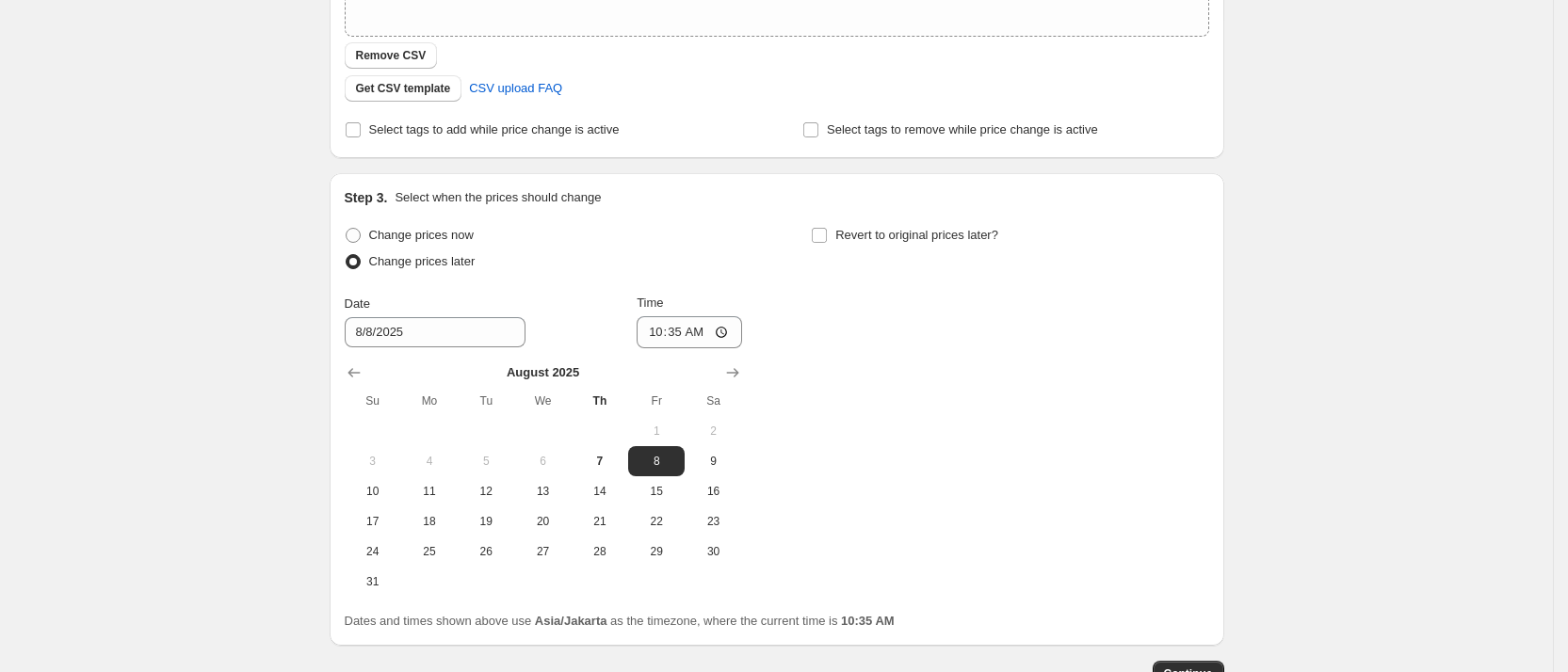 scroll, scrollTop: 425, scrollLeft: 0, axis: vertical 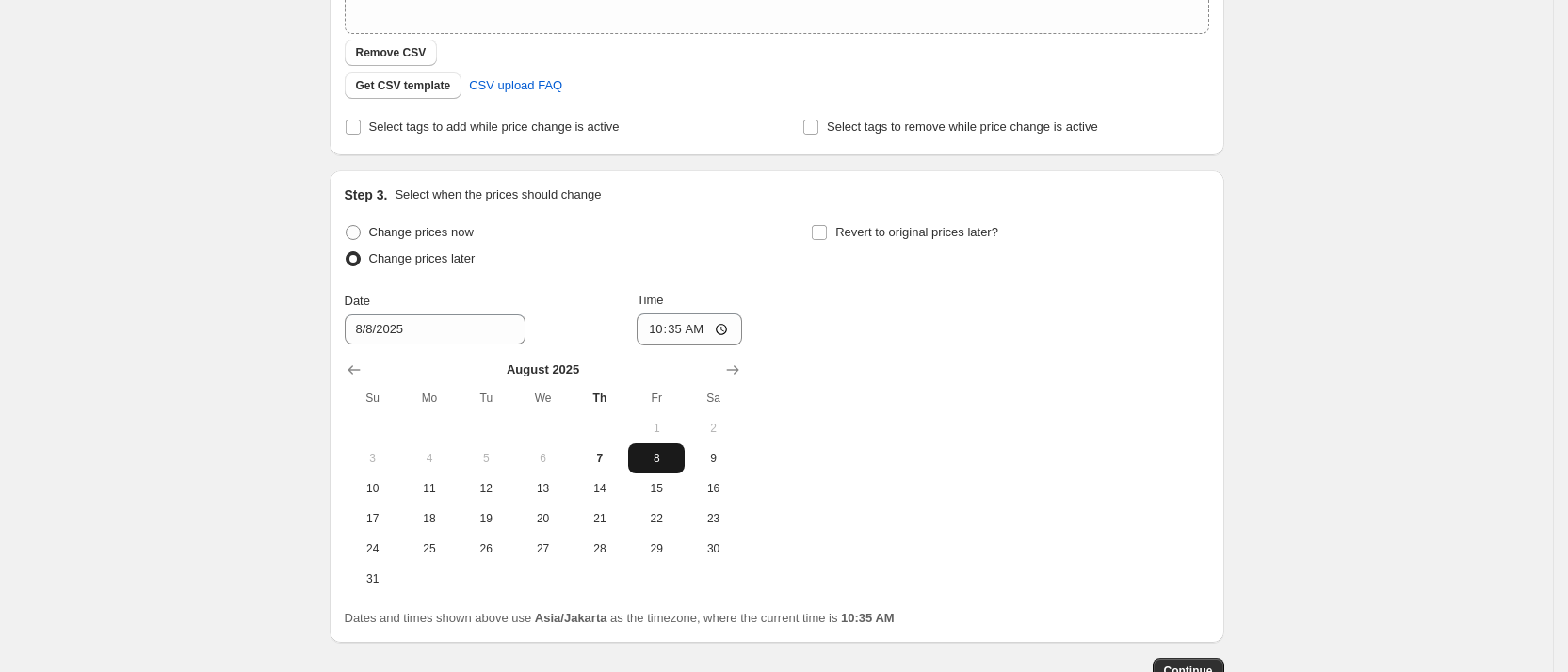 click on "8" at bounding box center (656, 458) 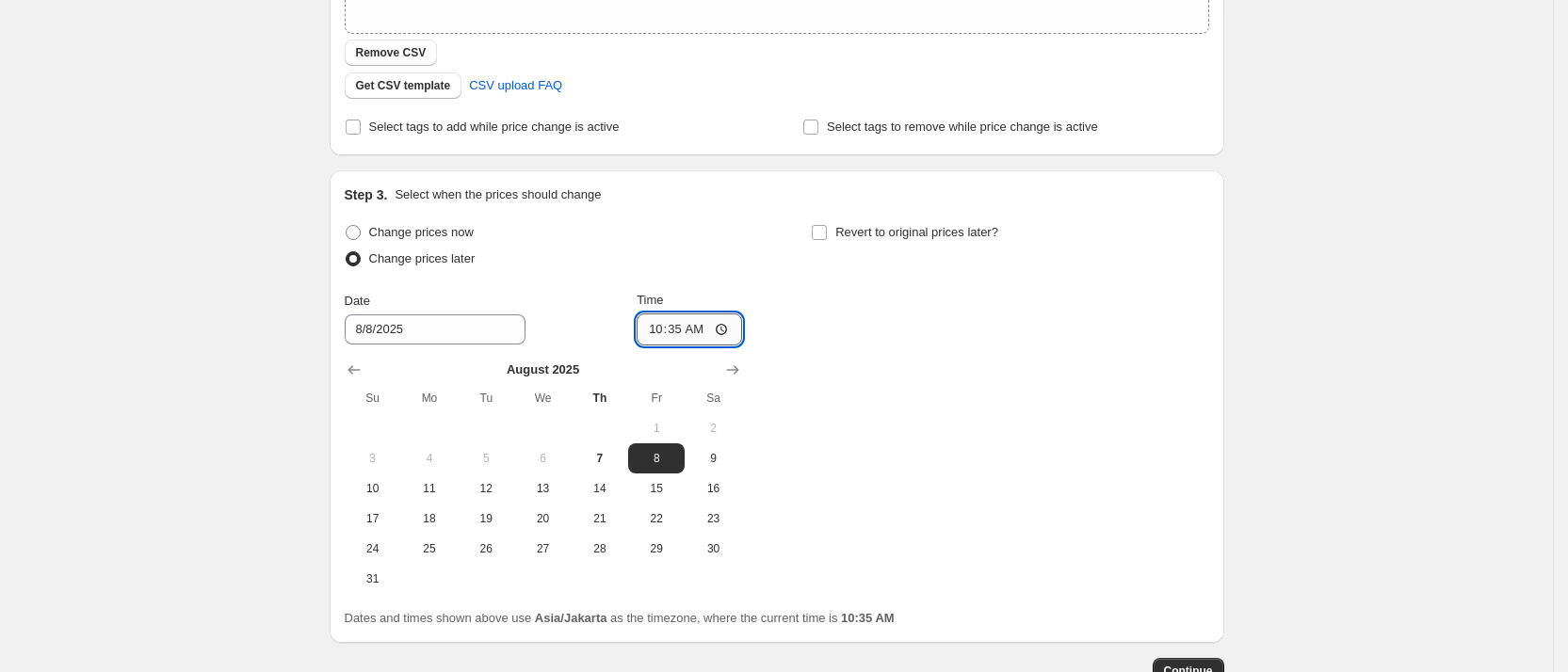 click on "10:35" at bounding box center [689, 329] 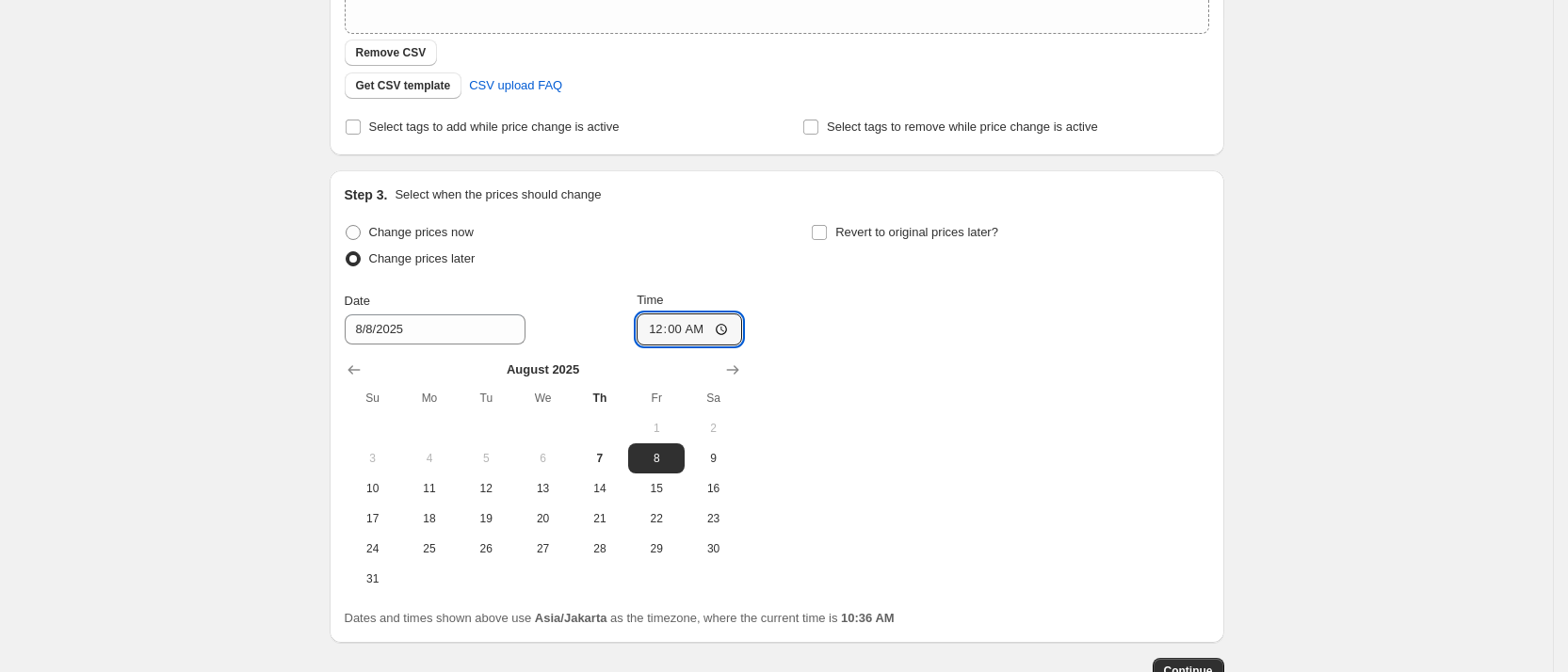 type on "00:00" 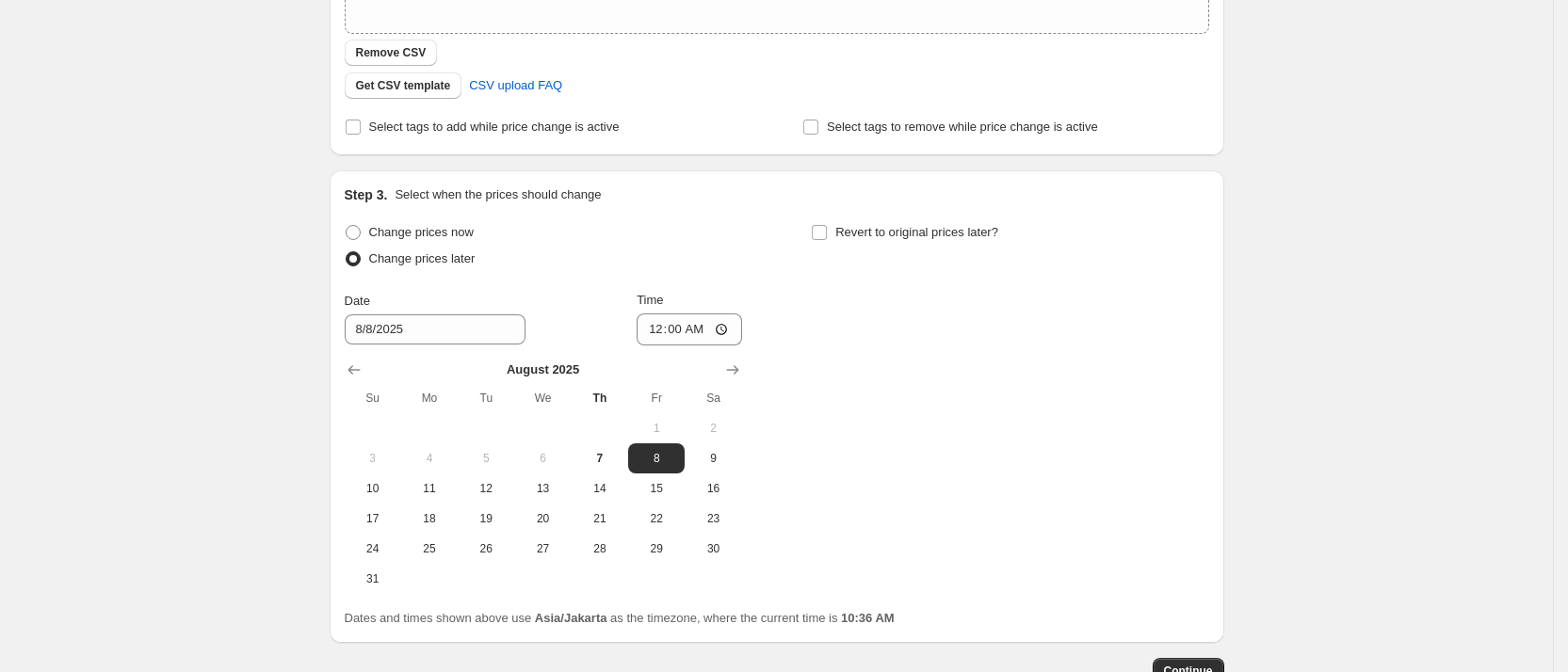 click on "Change prices now Change prices later Date [DATE] Time 00:00 August   2025 Su Mo Tu We Th Fr Sa 1 2 3 4 5 6 7 8 9 10 11 12 13 14 15 16 17 18 19 20 21 22 23 24 25 26 27 28 29 30 31 Revert to original prices later?" at bounding box center (777, 407) 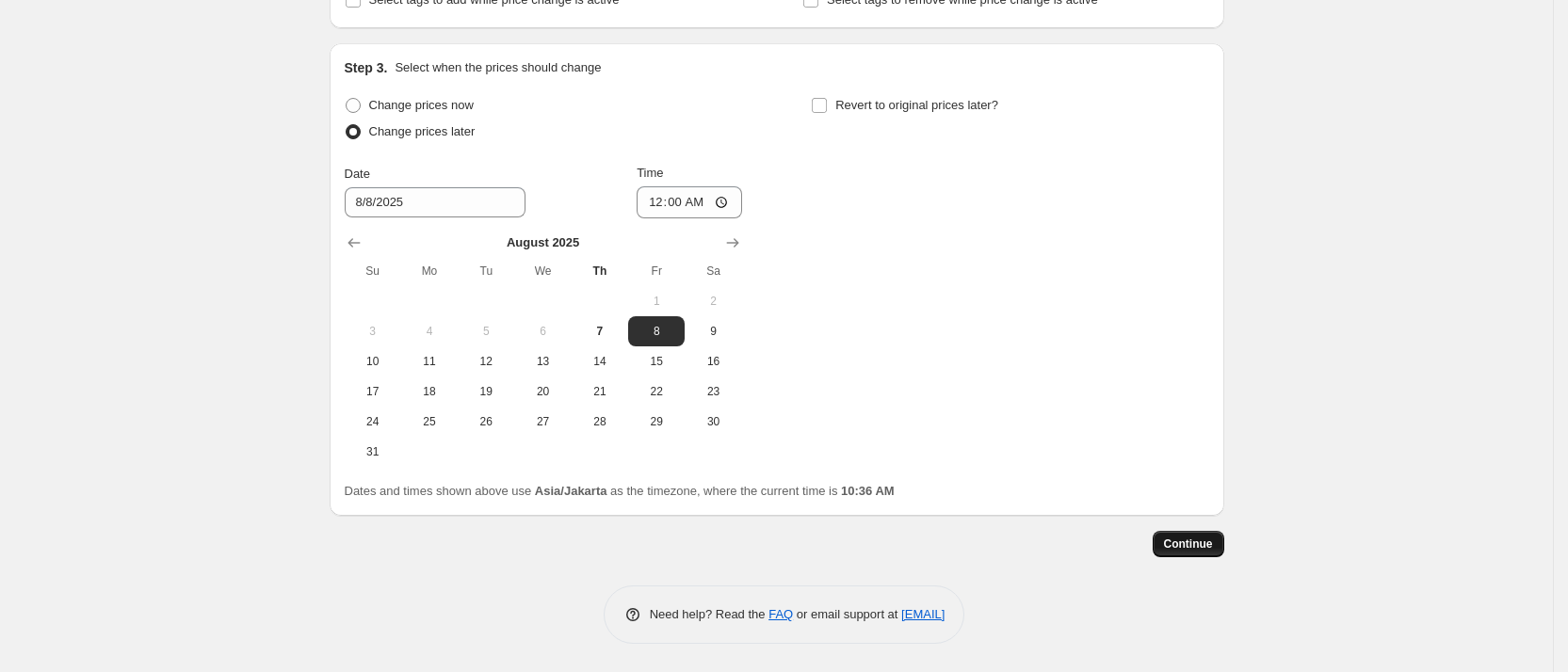click on "Continue" at bounding box center (1188, 544) 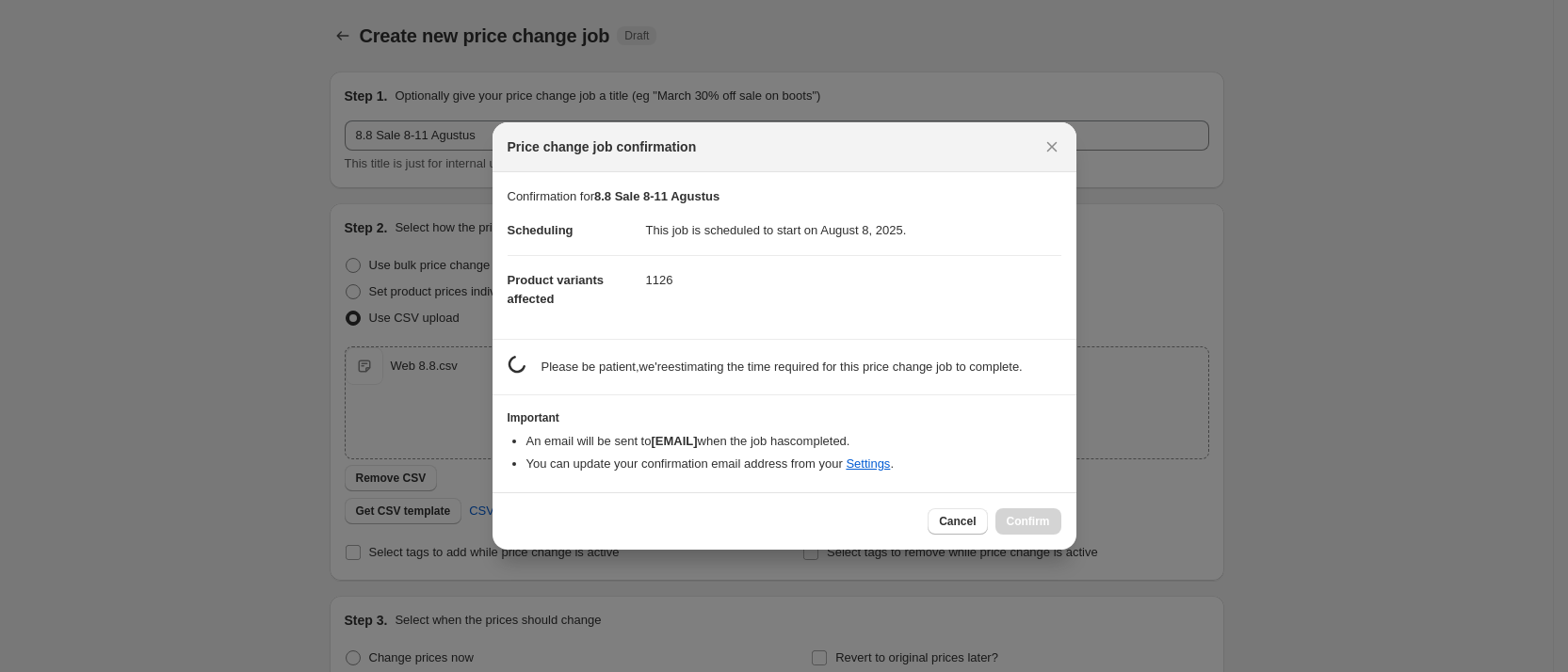 scroll, scrollTop: 0, scrollLeft: 0, axis: both 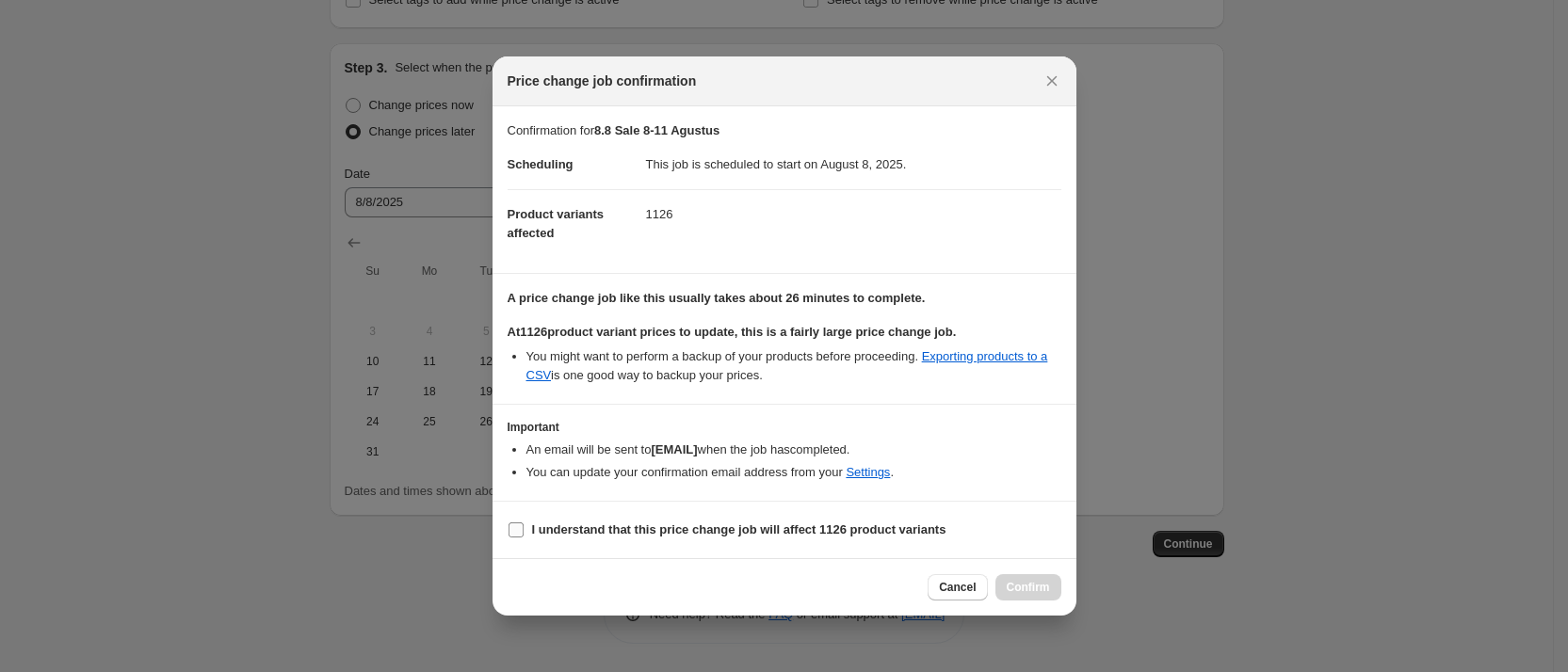 click on "I understand that this price change job will affect 1126 product variants" at bounding box center [516, 530] 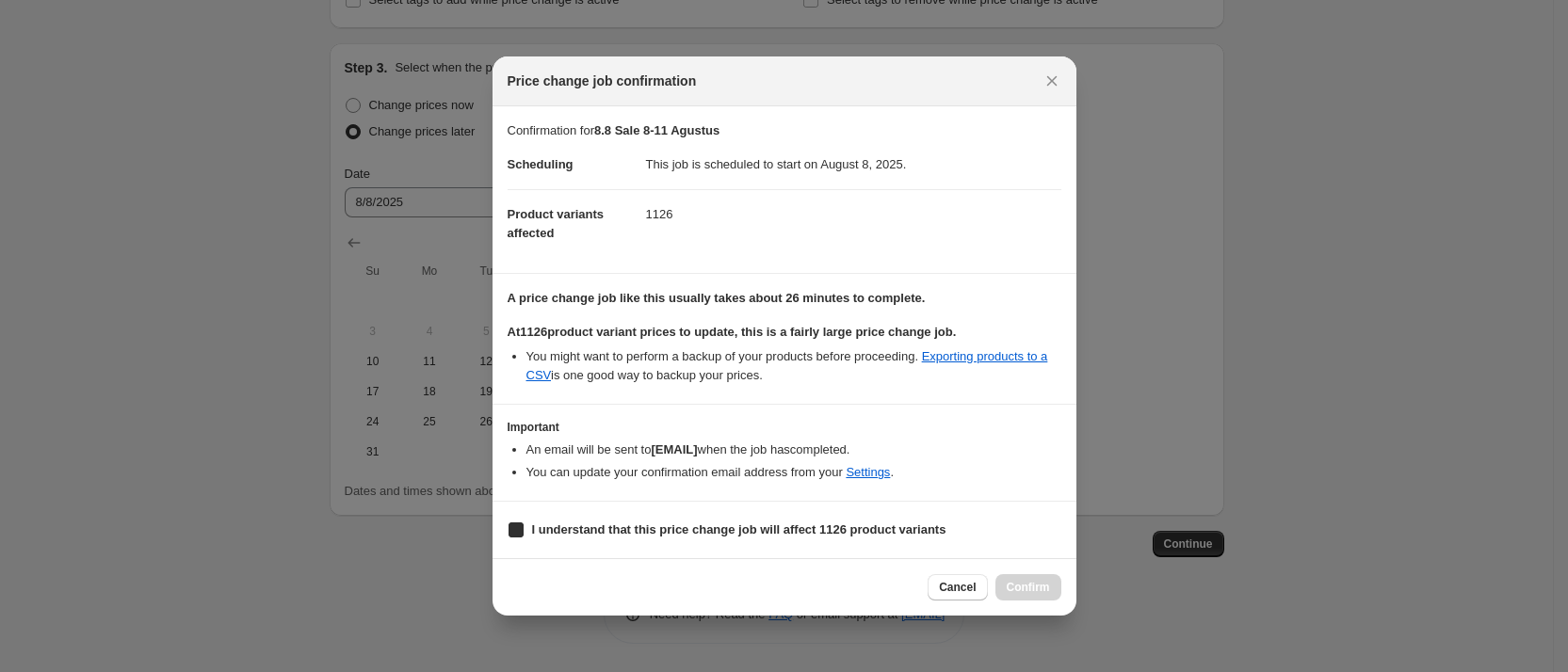 checkbox on "true" 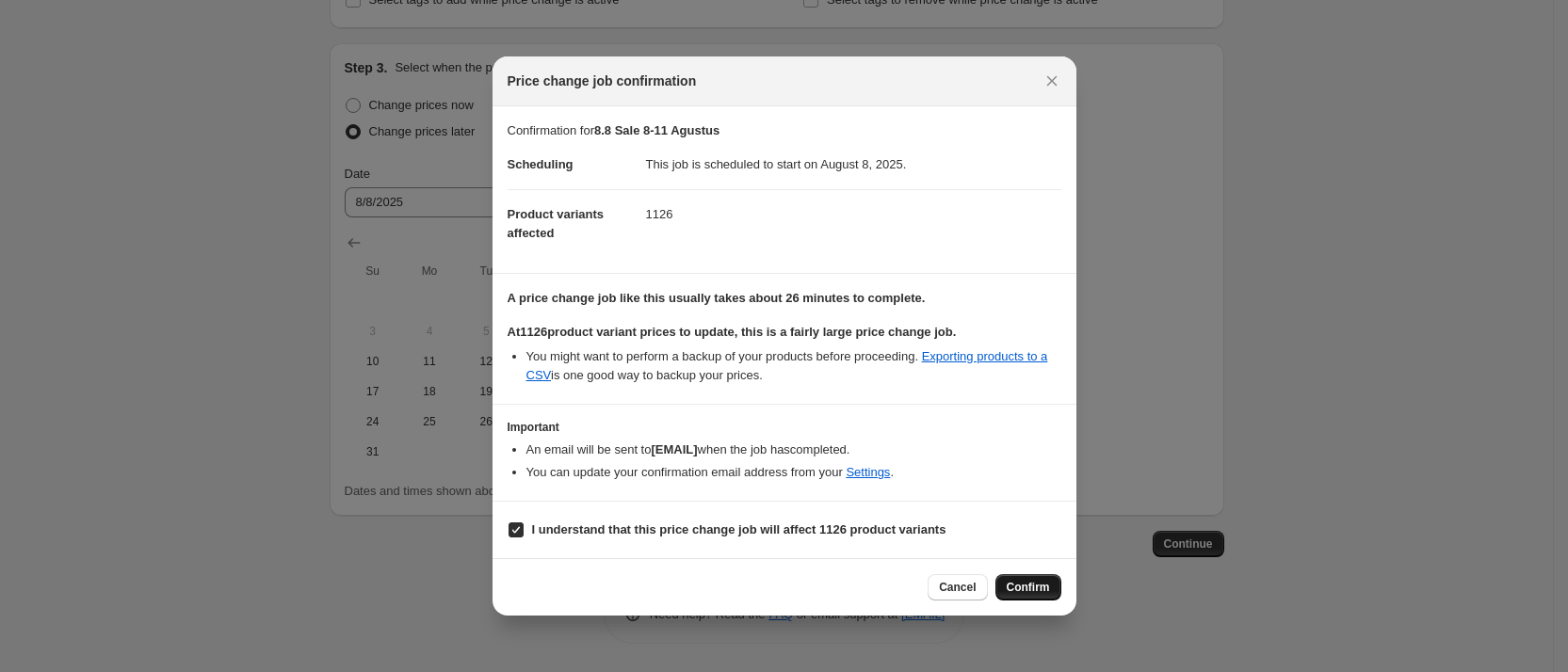 click on "Confirm" at bounding box center (1028, 587) 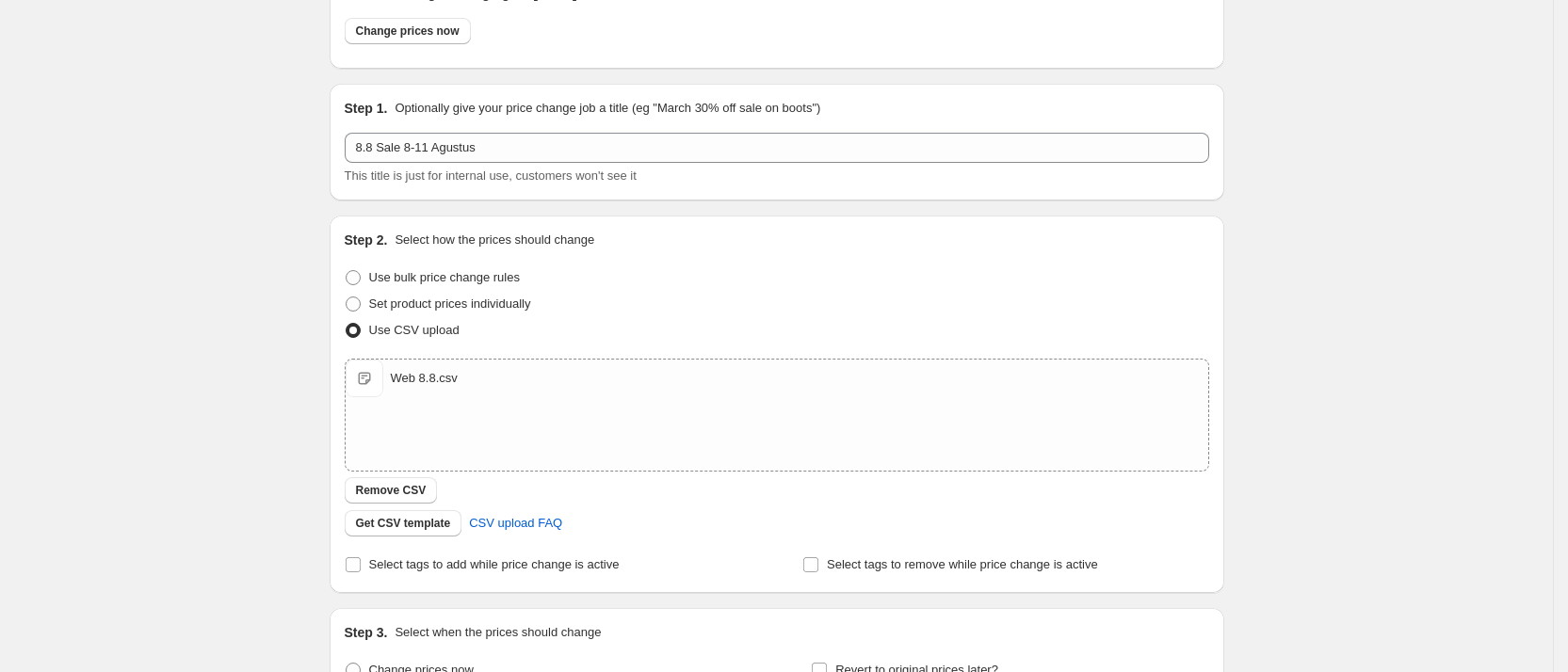 scroll, scrollTop: 0, scrollLeft: 0, axis: both 